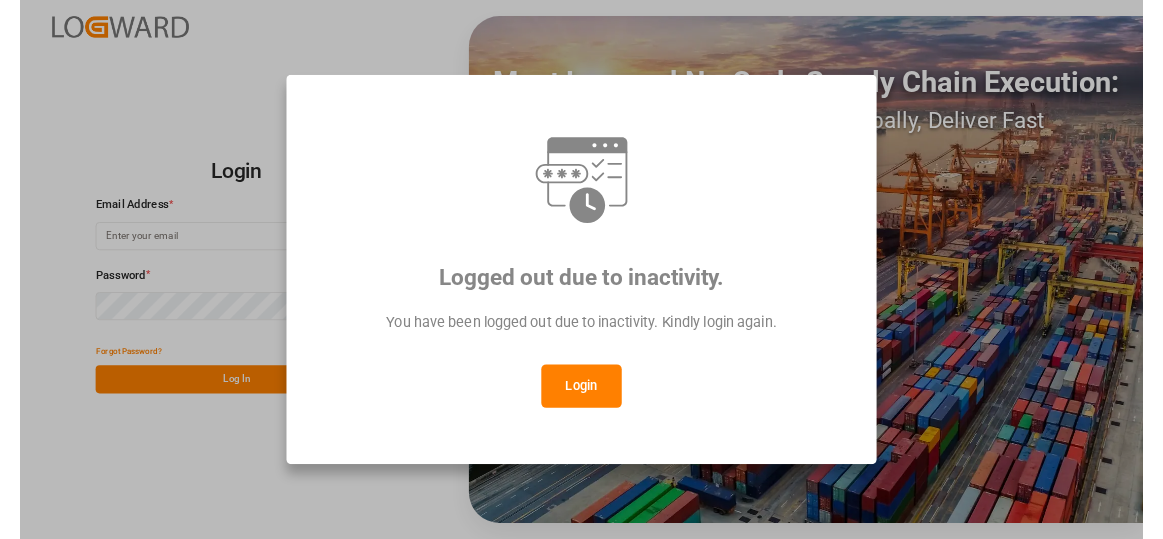 scroll, scrollTop: 0, scrollLeft: 0, axis: both 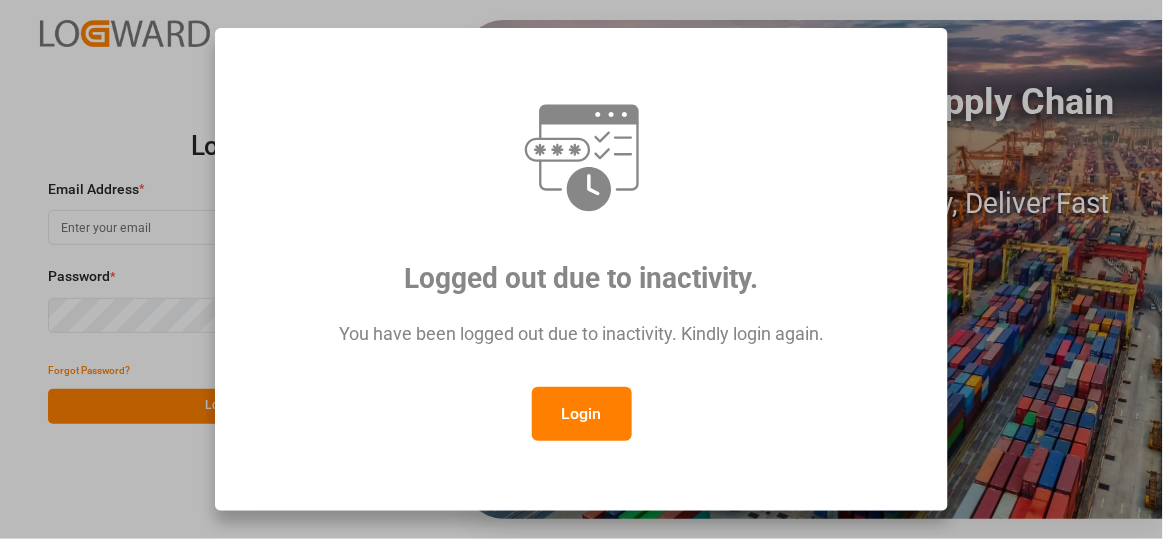 click on "Login" at bounding box center [582, 414] 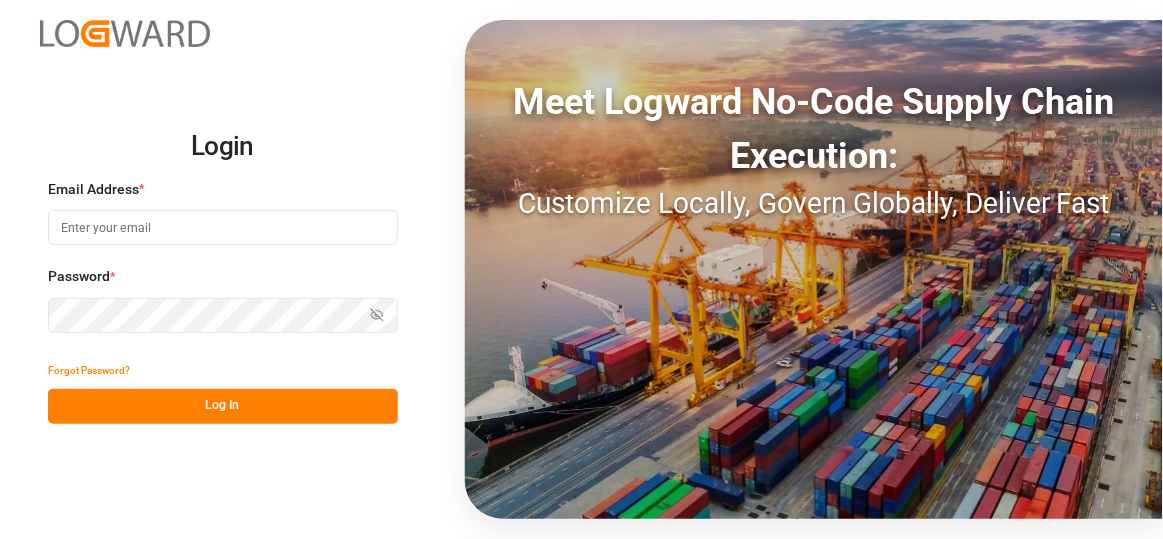 click at bounding box center [223, 227] 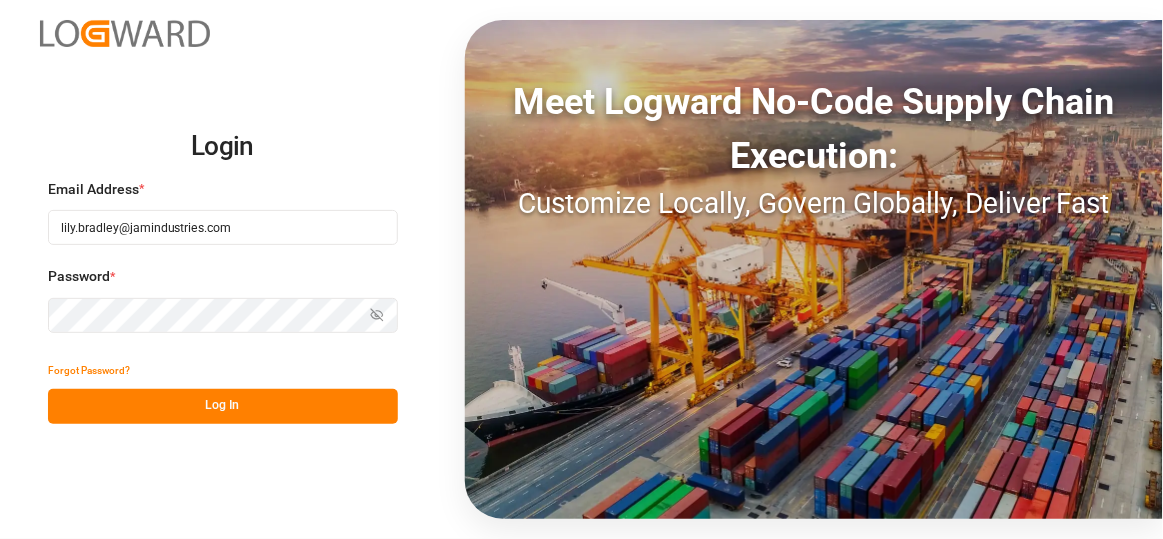 type on "lily.bradley@jamindustries.com" 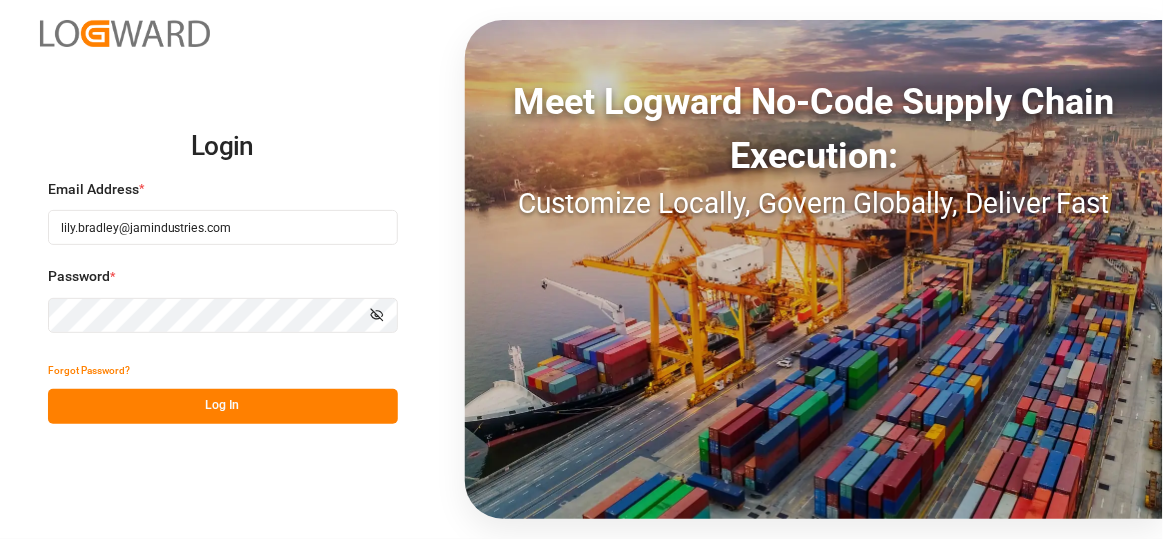 click on "Show password" at bounding box center (377, 315) 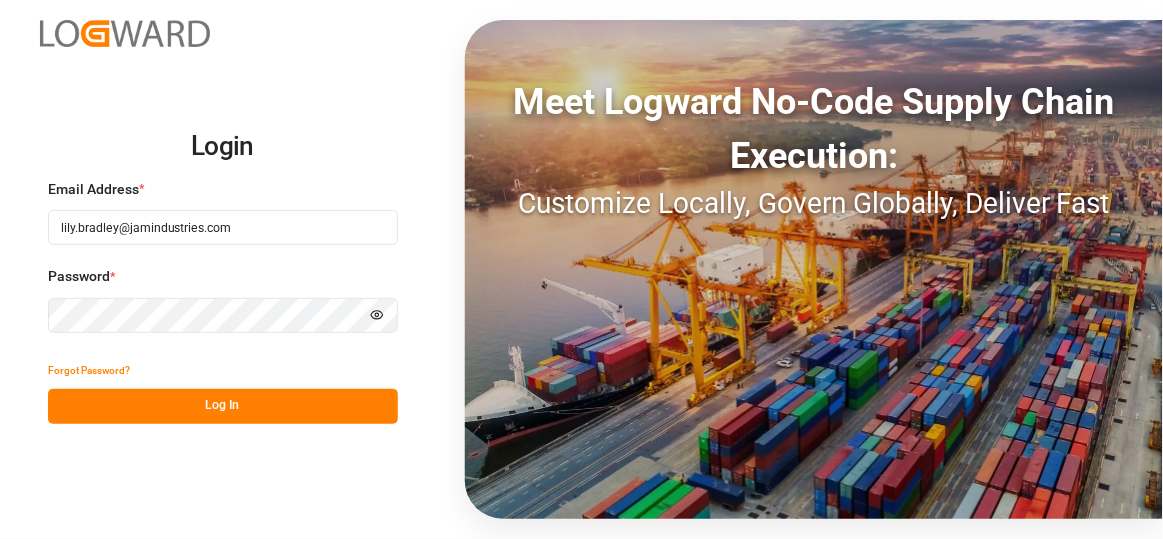 click on "Log In" at bounding box center (223, 406) 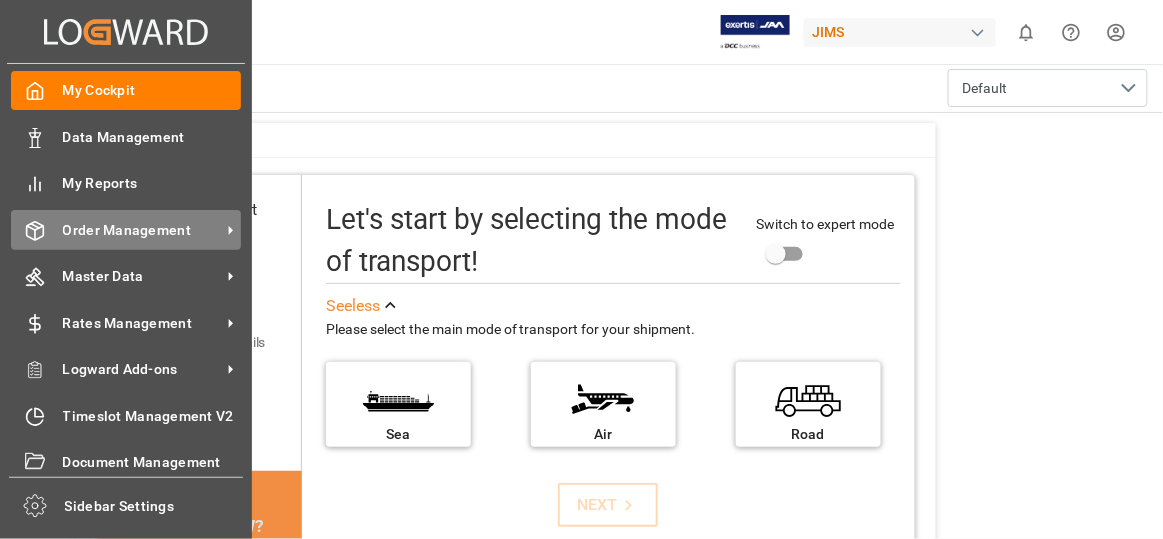 click on "Order Management" at bounding box center [142, 230] 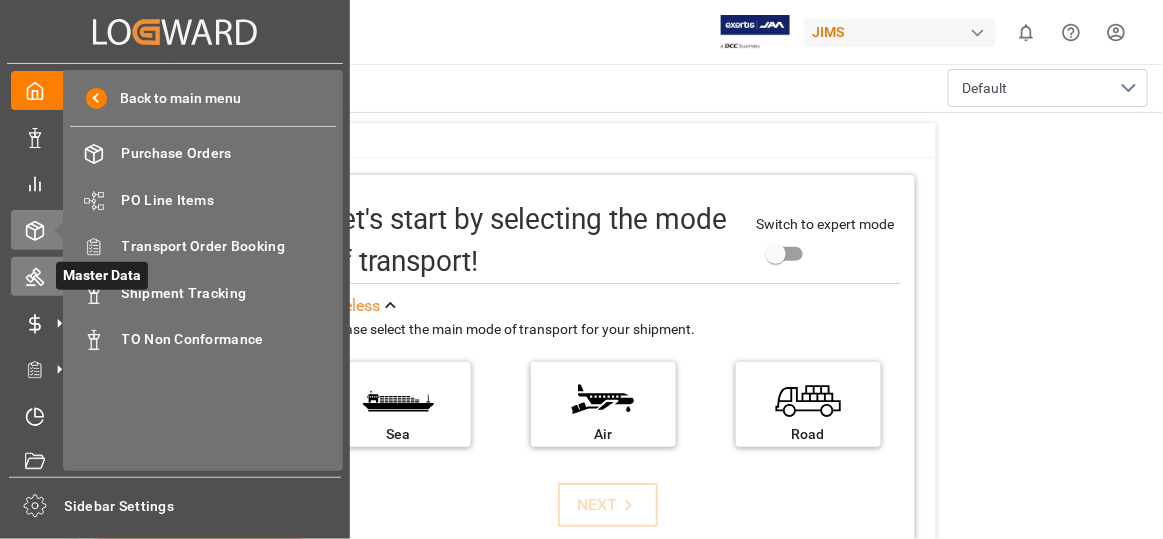 click 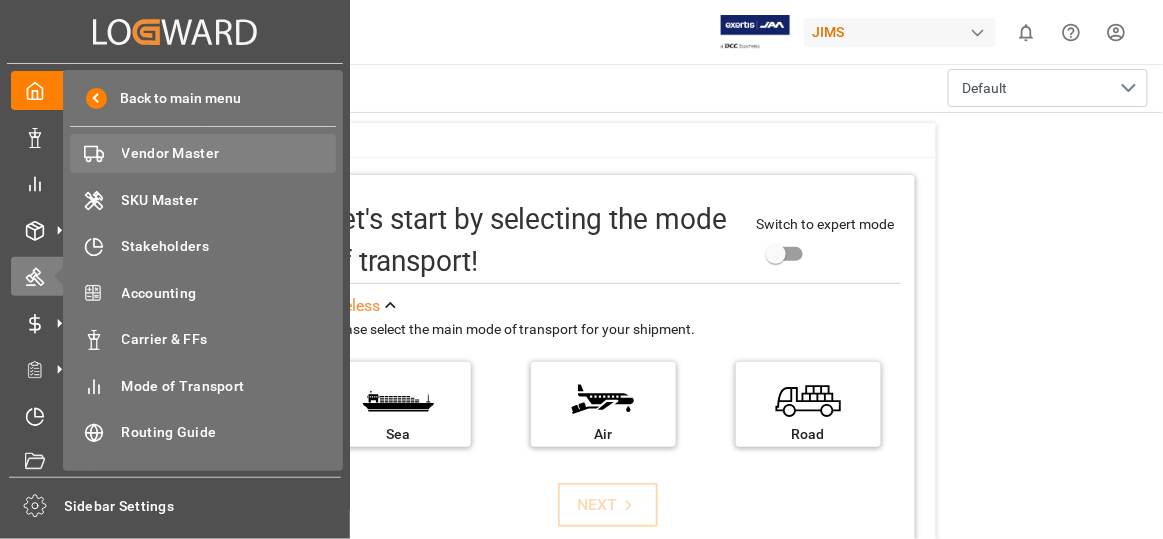 click on "Vendor Master" at bounding box center (229, 153) 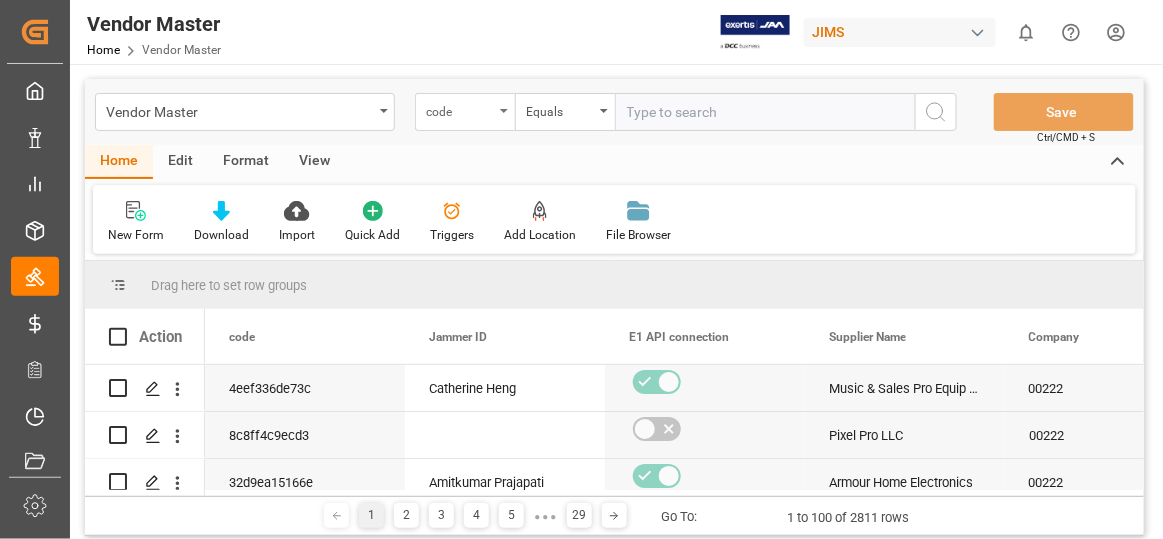 click on "code" at bounding box center [465, 112] 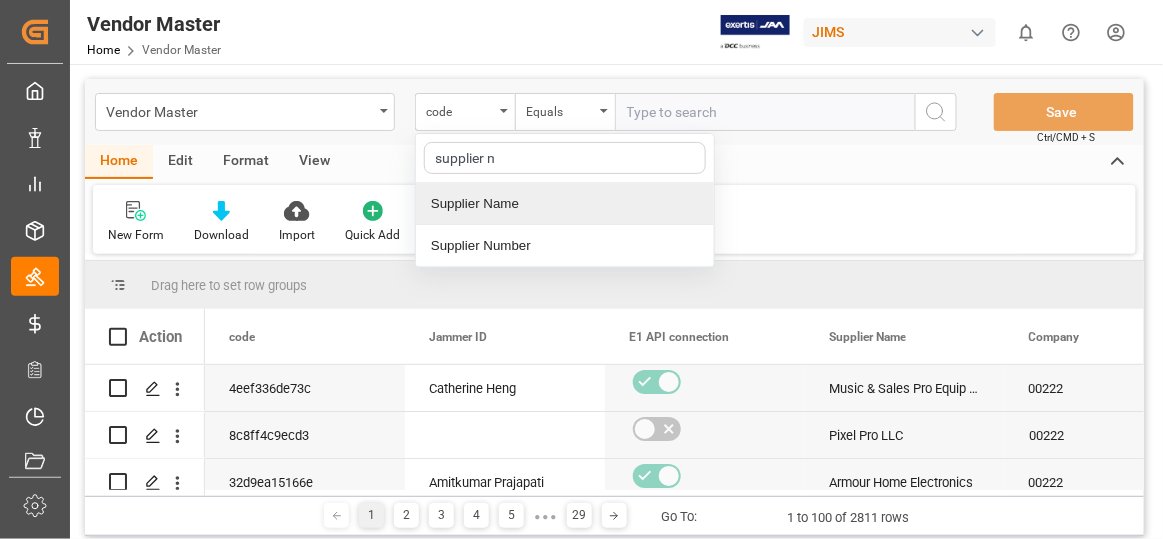 type on "supplier nu" 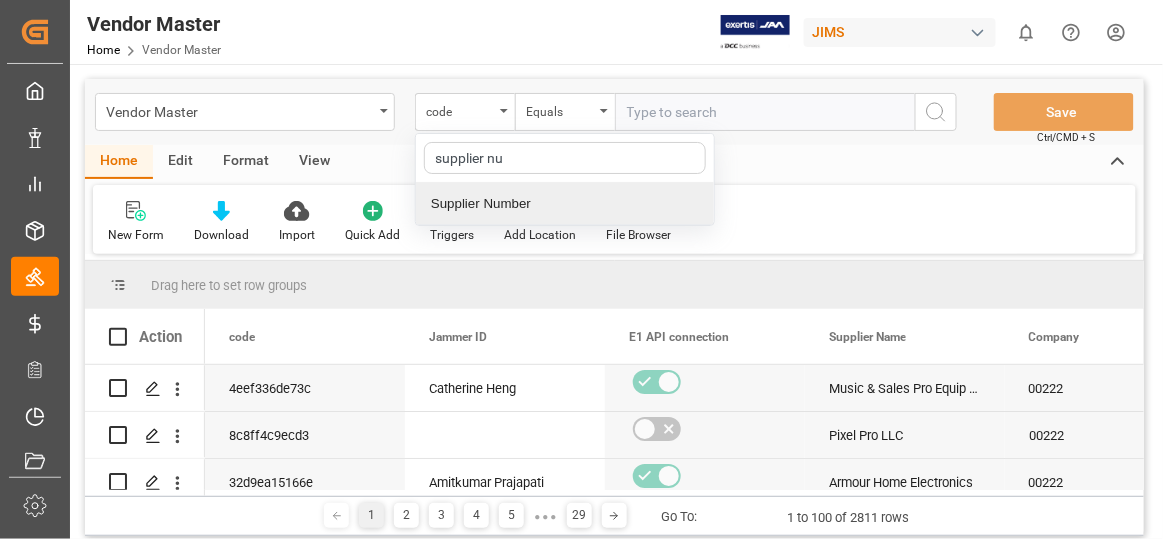 click on "Supplier Number" at bounding box center [565, 204] 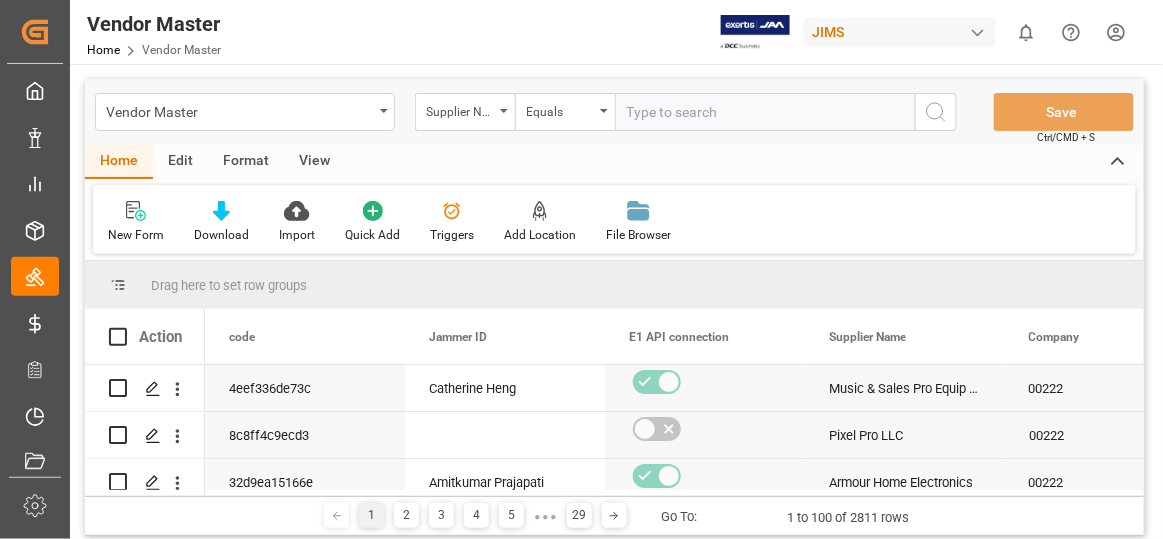 click at bounding box center [765, 112] 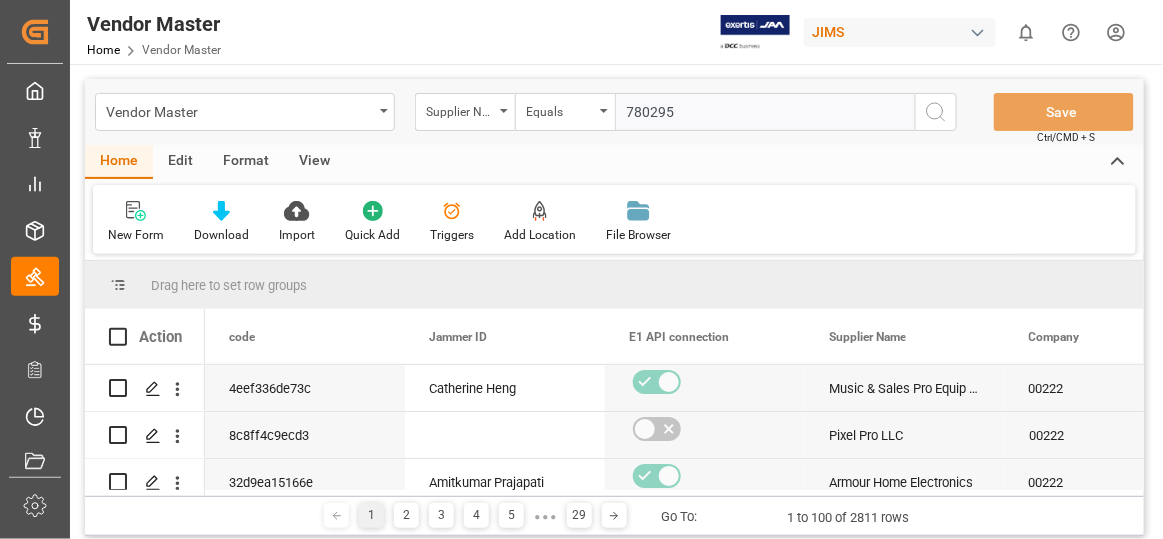 type on "780295" 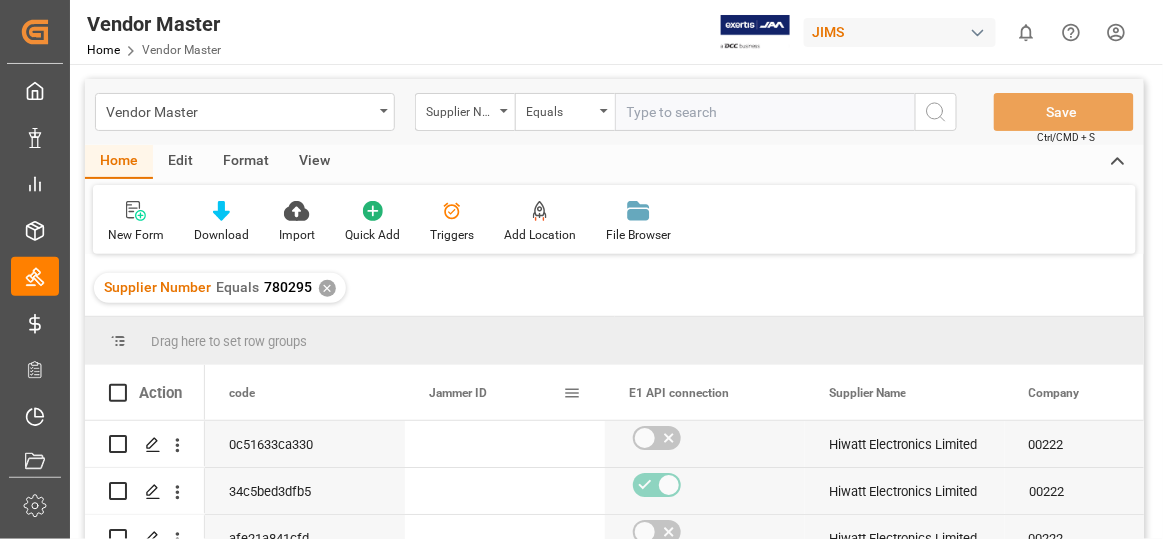 scroll, scrollTop: 181, scrollLeft: 0, axis: vertical 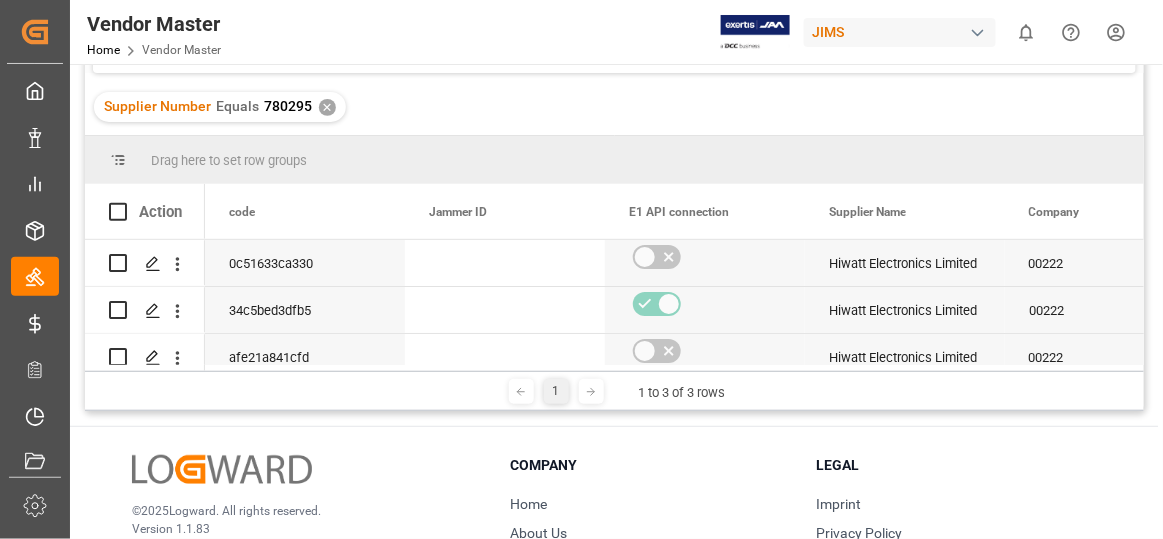 drag, startPoint x: 249, startPoint y: 371, endPoint x: 266, endPoint y: 371, distance: 17 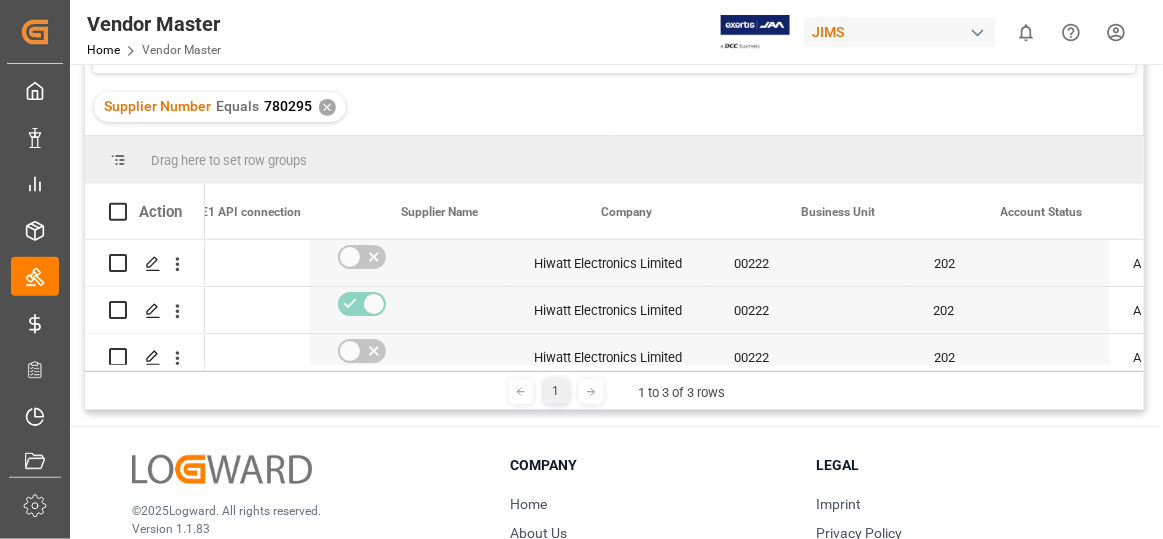 scroll, scrollTop: 0, scrollLeft: 467, axis: horizontal 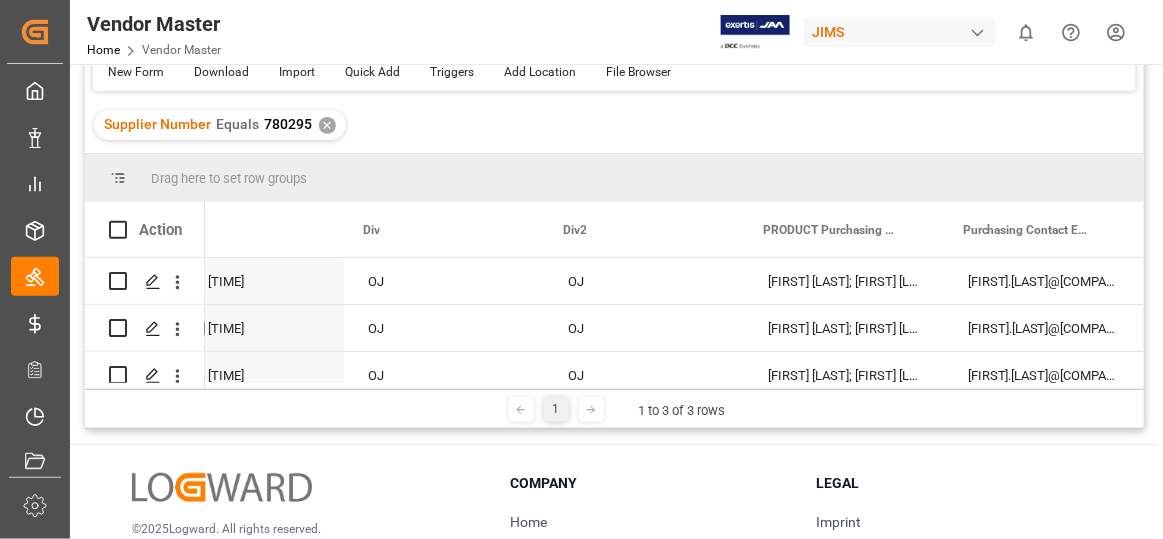 drag, startPoint x: 1093, startPoint y: 389, endPoint x: 1052, endPoint y: 387, distance: 41.04875 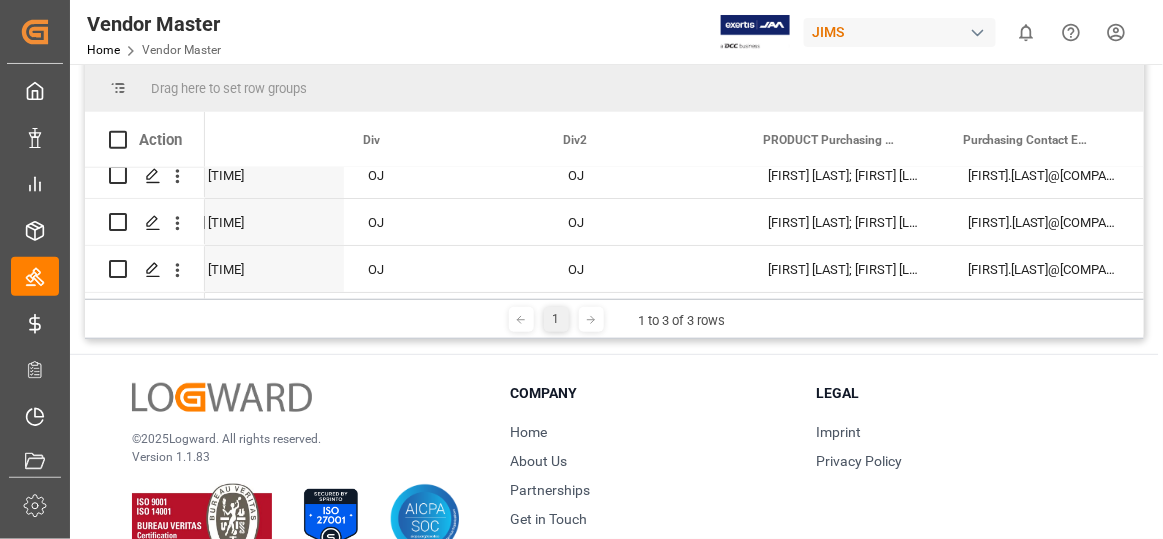 click on "1 1 to 3 of 3 rows" at bounding box center (614, 319) 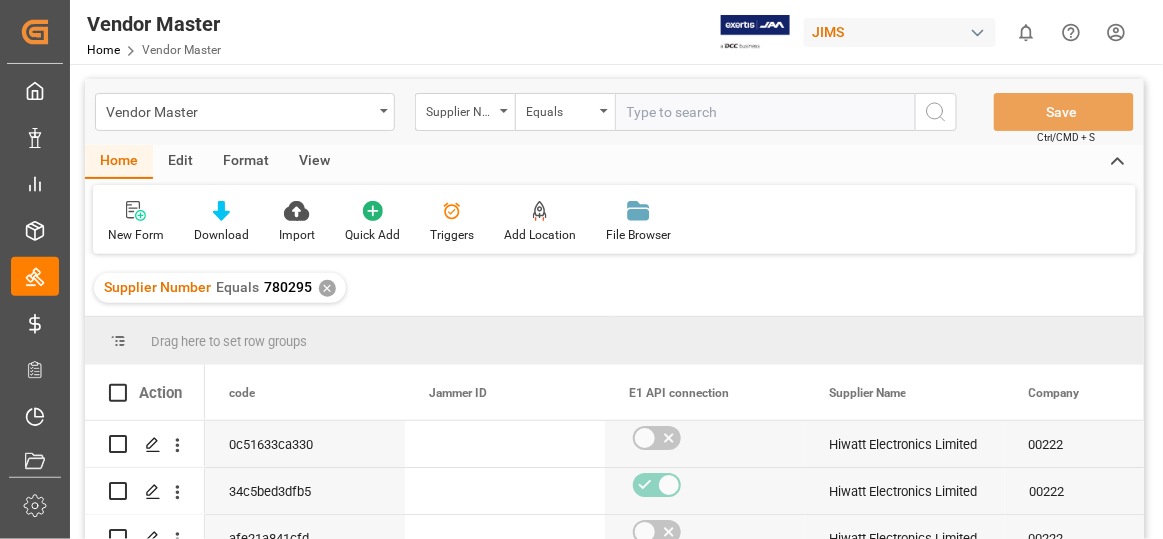 click on "✕" at bounding box center (327, 288) 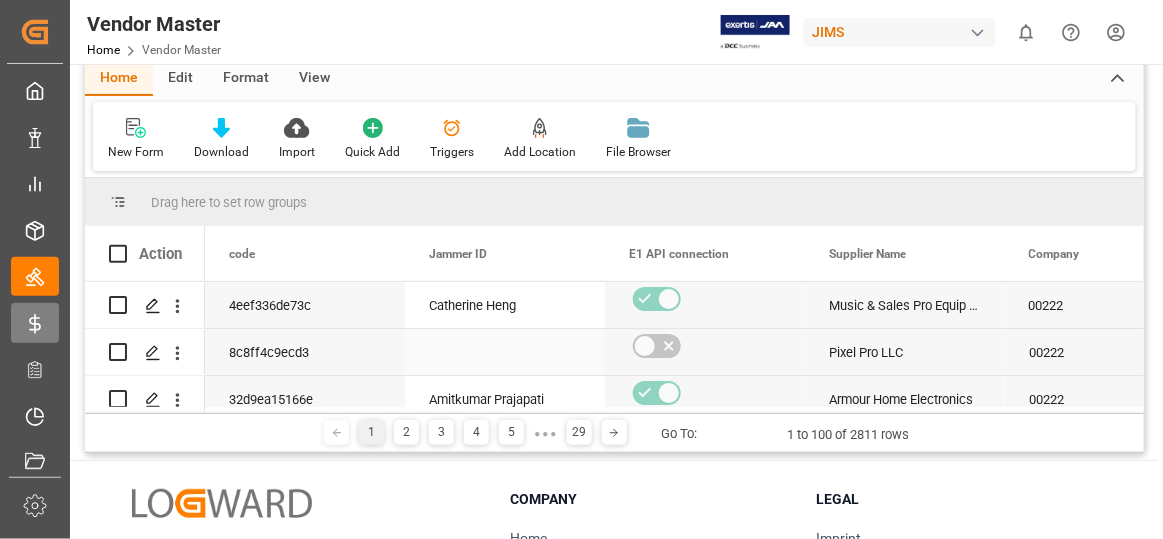 scroll, scrollTop: 90, scrollLeft: 0, axis: vertical 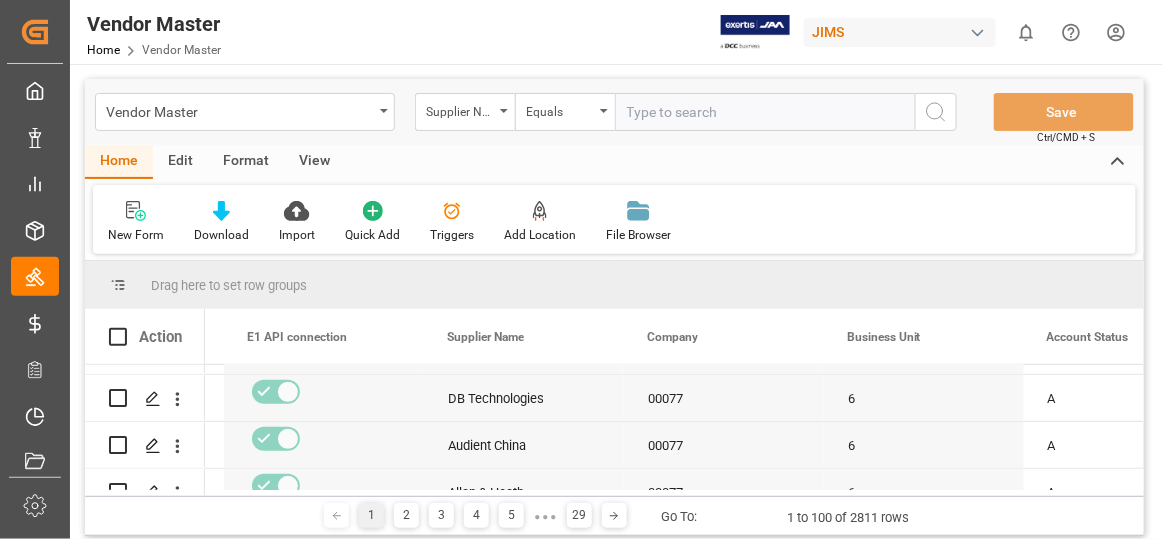 click at bounding box center [765, 112] 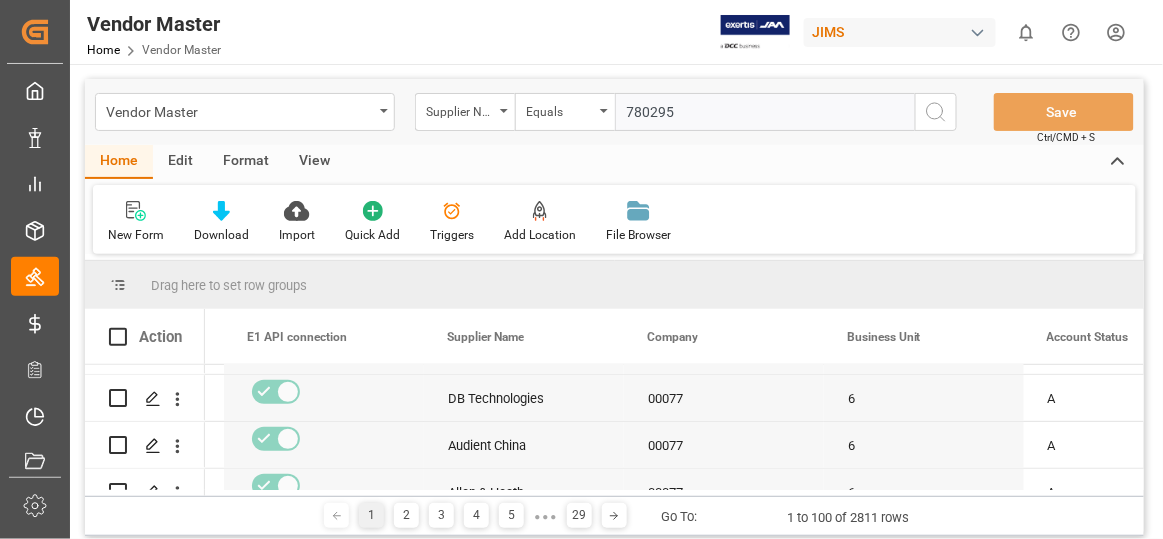 type on "780295" 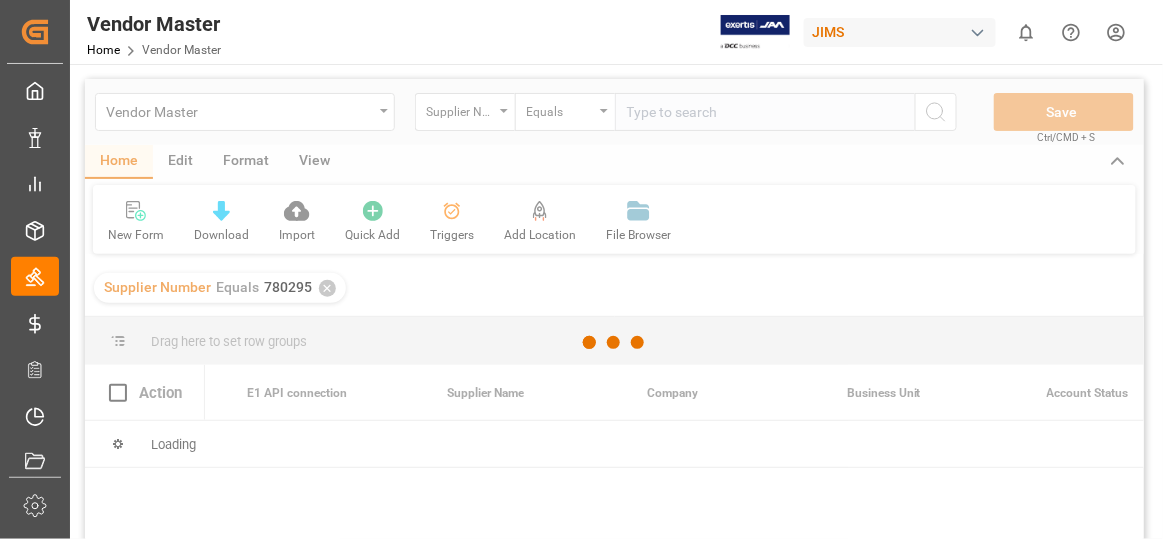 scroll, scrollTop: 0, scrollLeft: 0, axis: both 